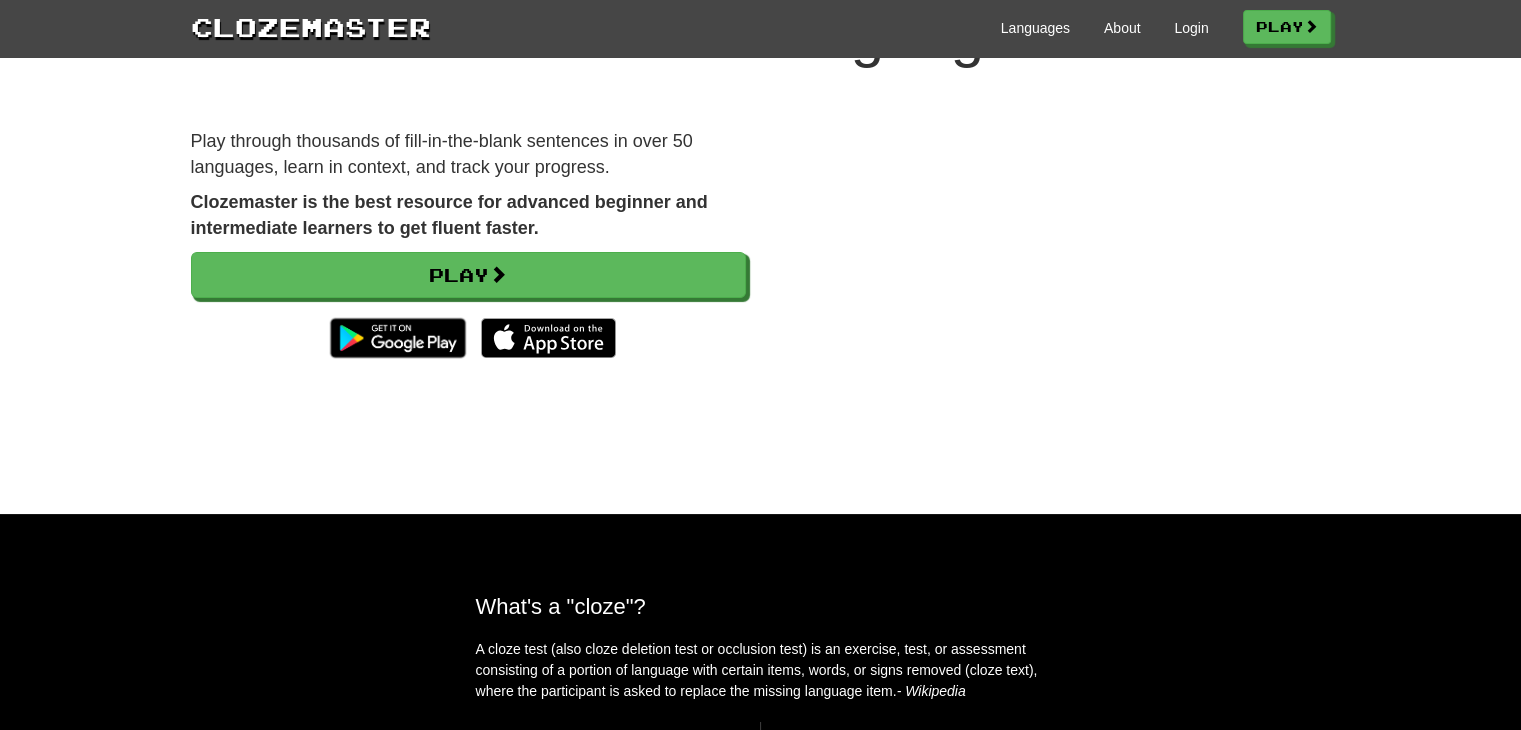 scroll, scrollTop: 200, scrollLeft: 0, axis: vertical 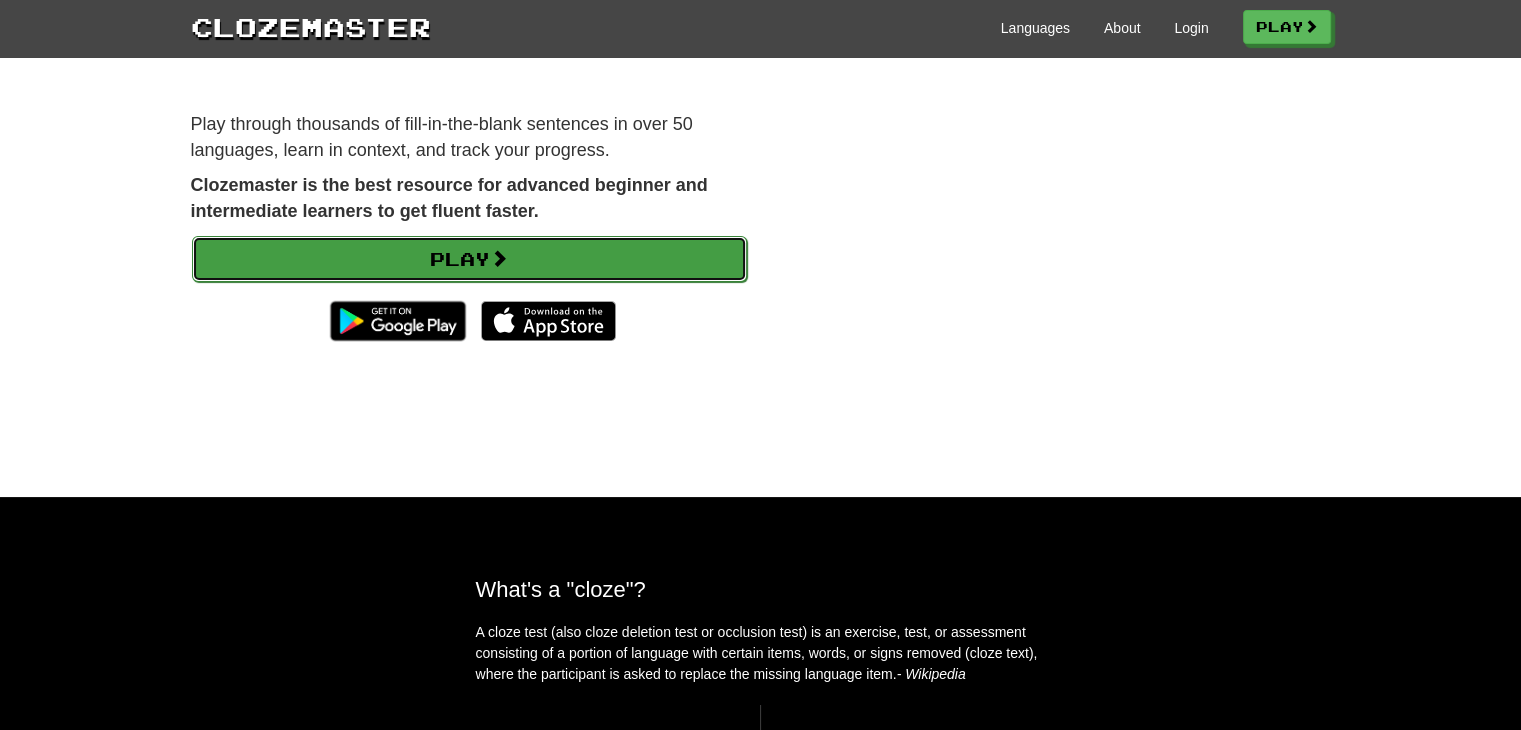 click on "Play" at bounding box center [469, 259] 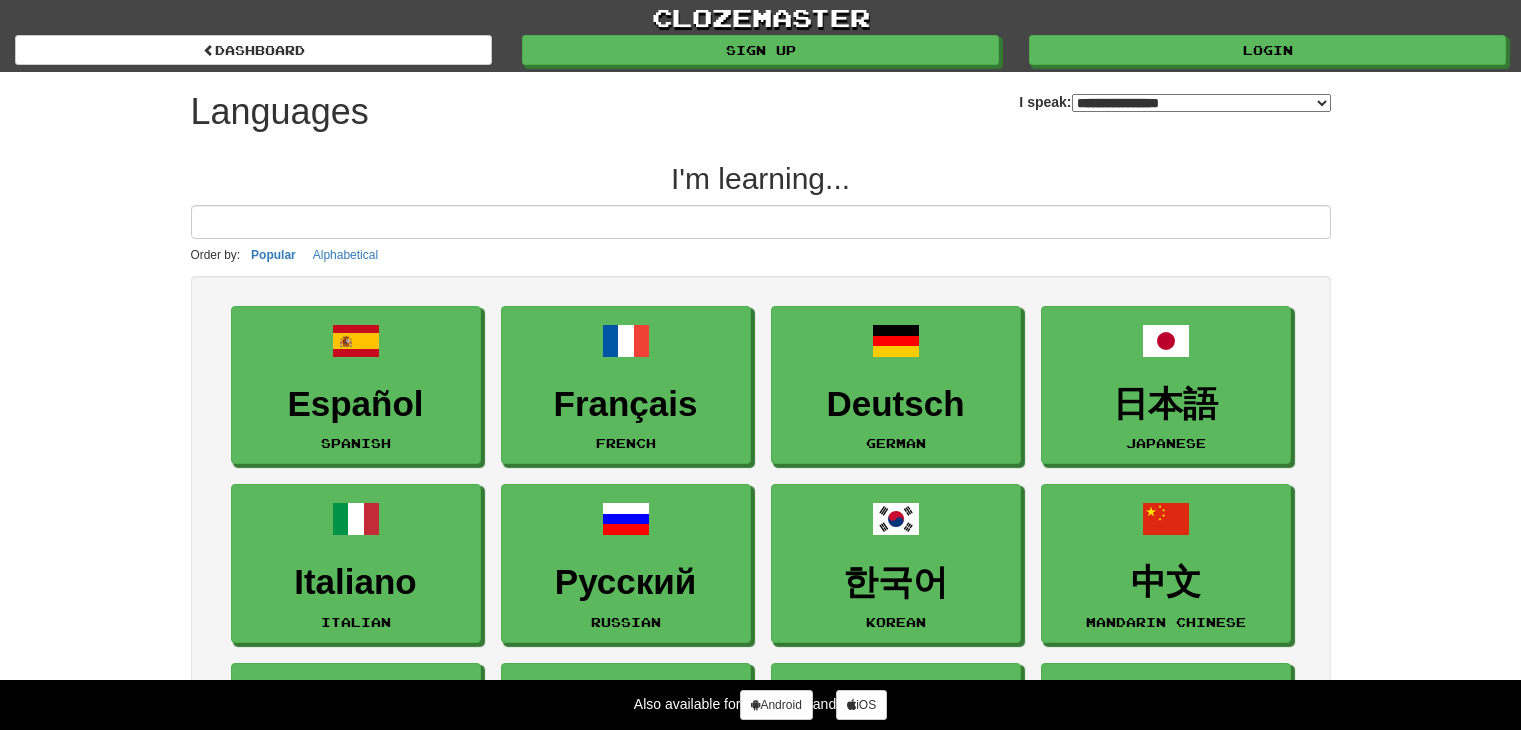 select on "*******" 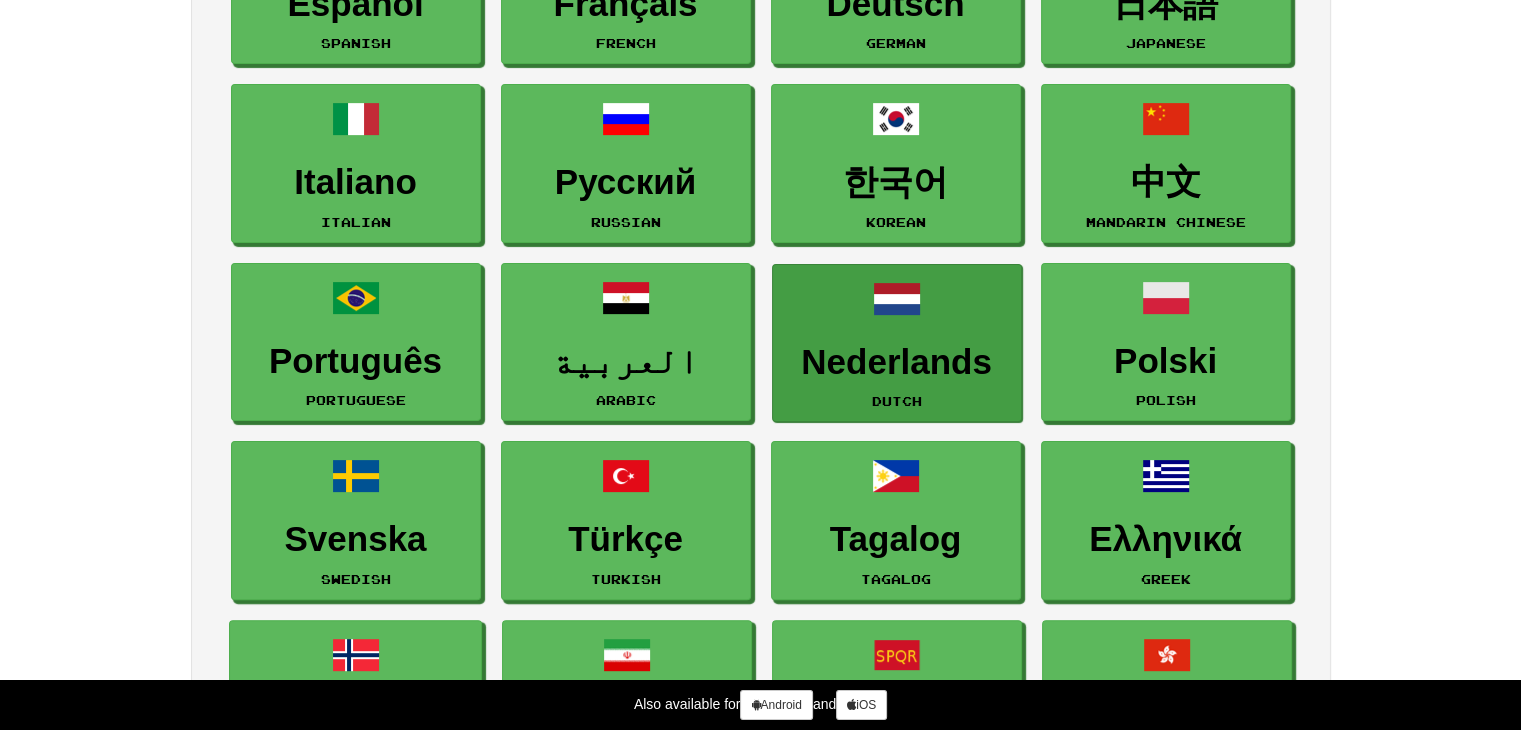 scroll, scrollTop: 0, scrollLeft: 0, axis: both 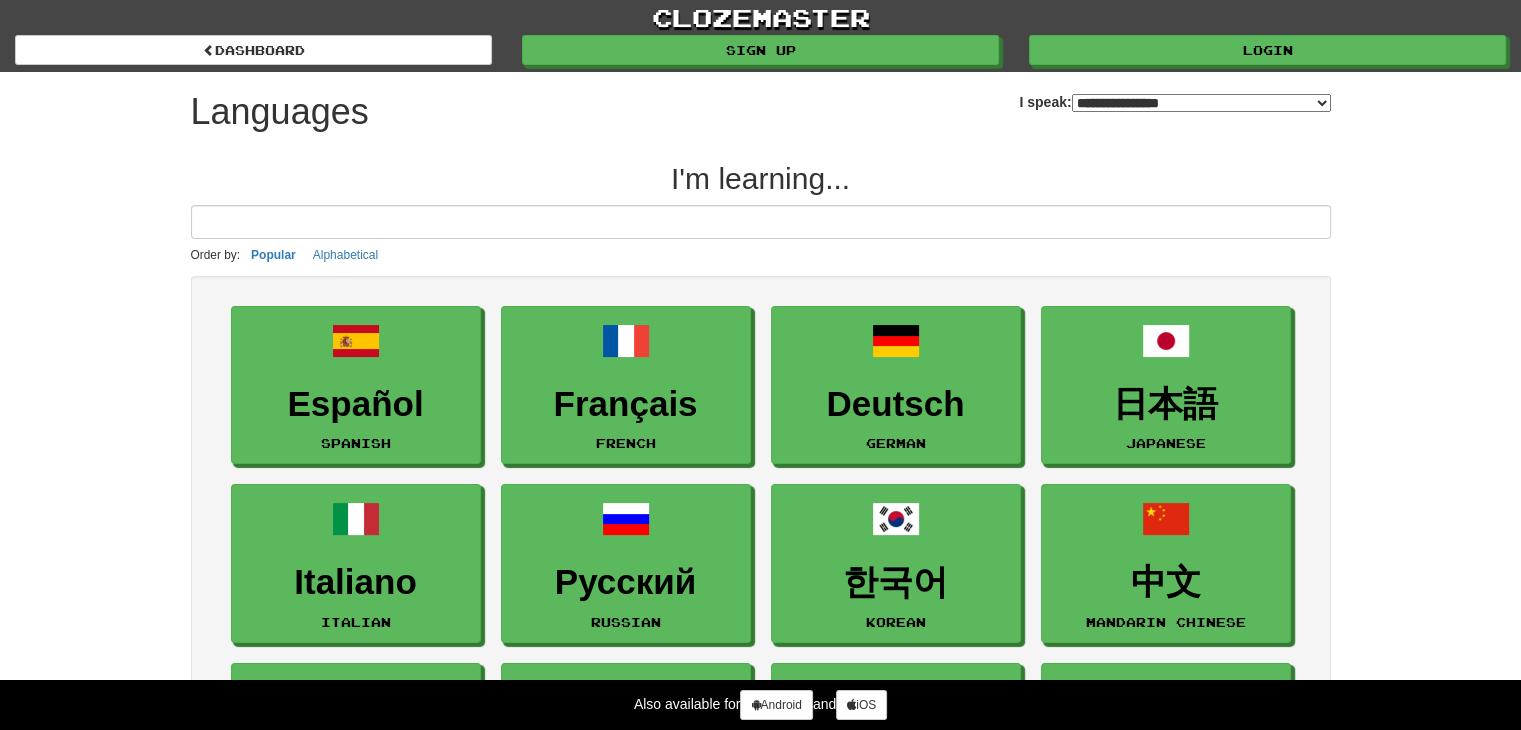 click at bounding box center (761, 222) 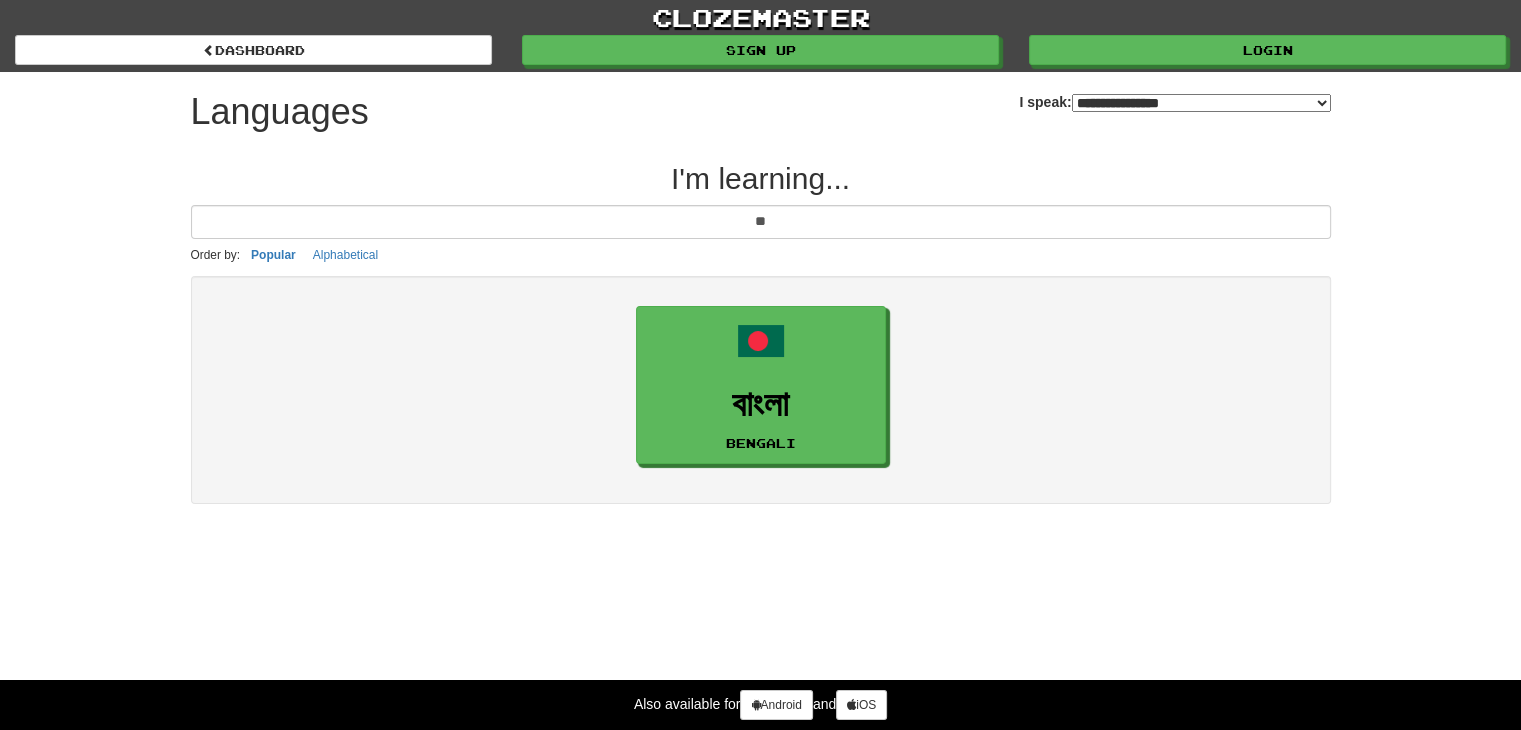 type on "*" 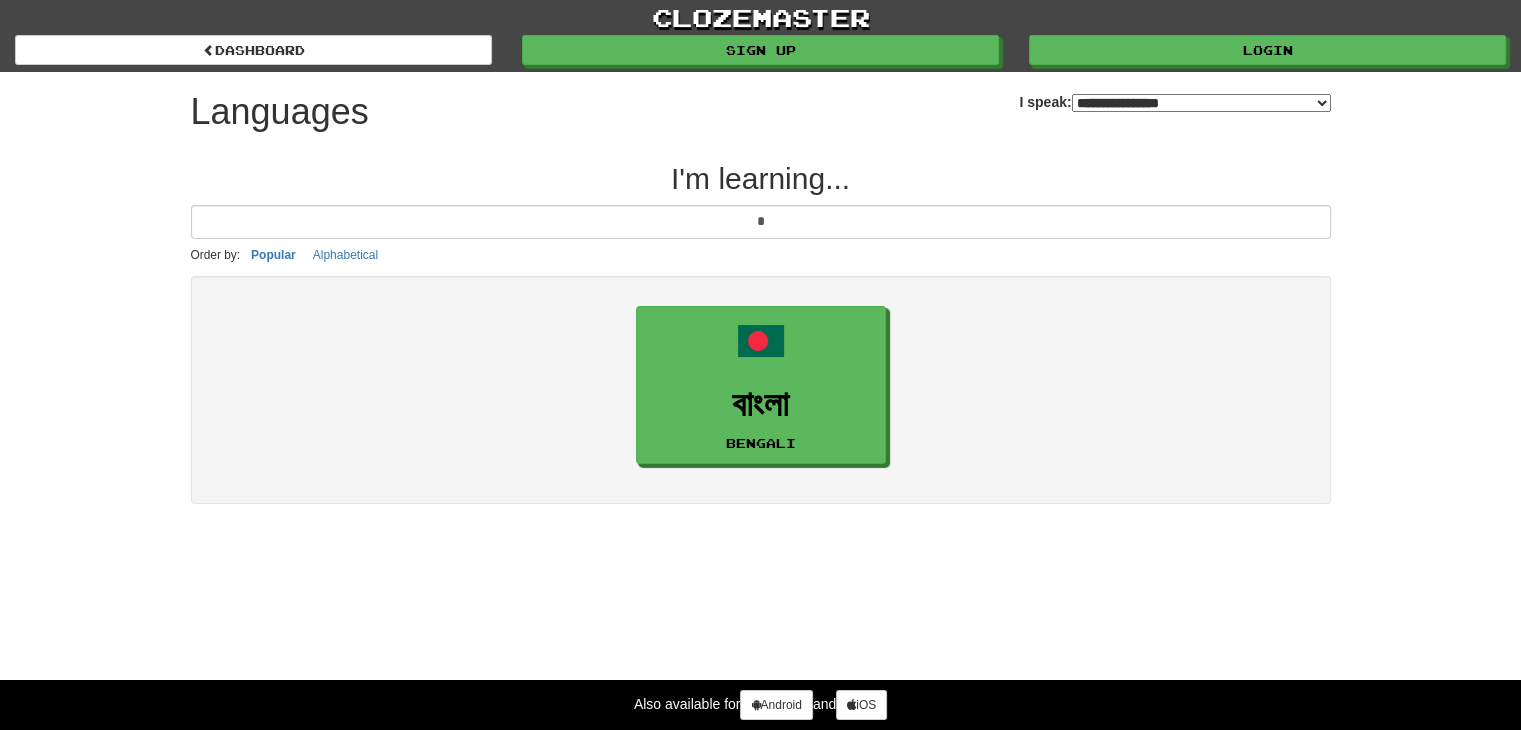 type 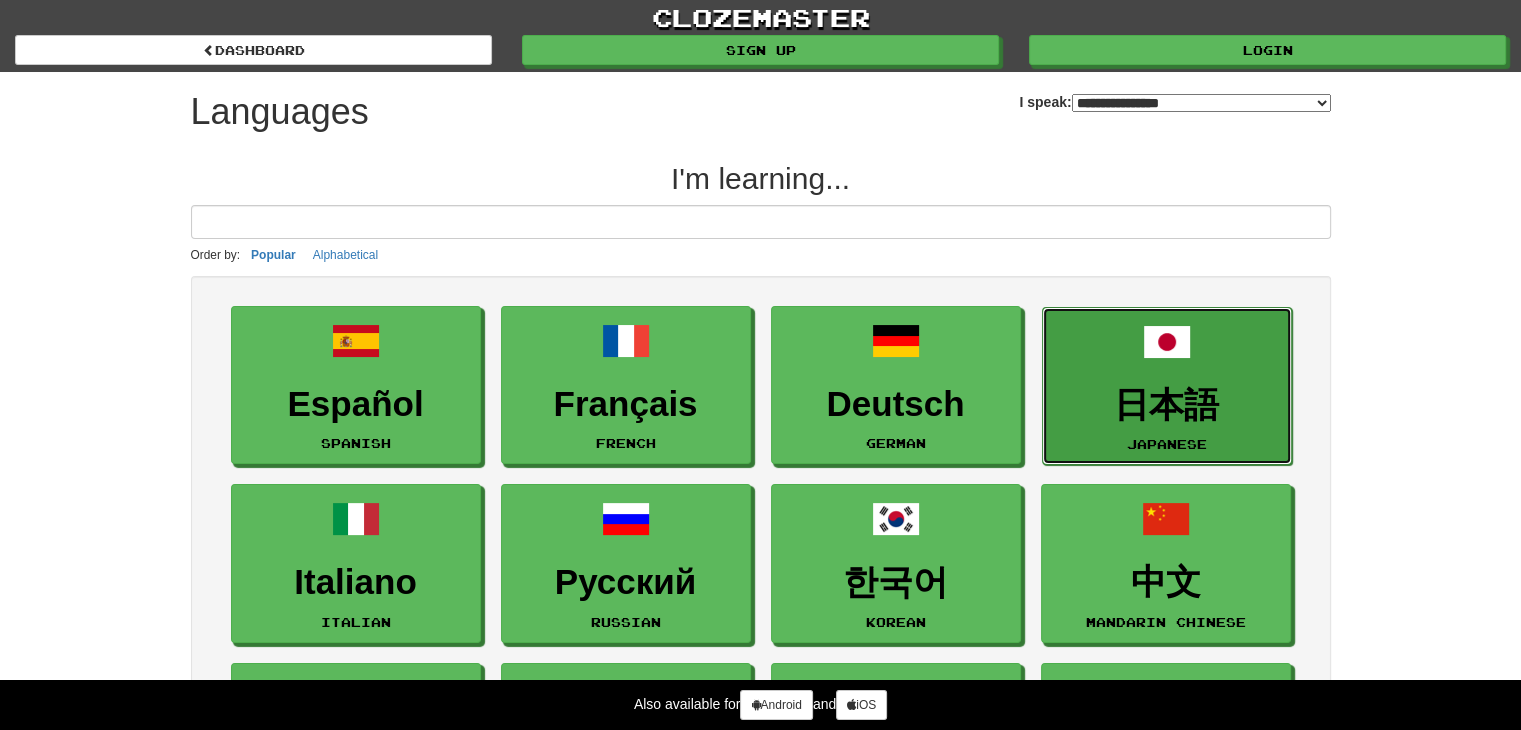 click on "日本語" at bounding box center (1167, 405) 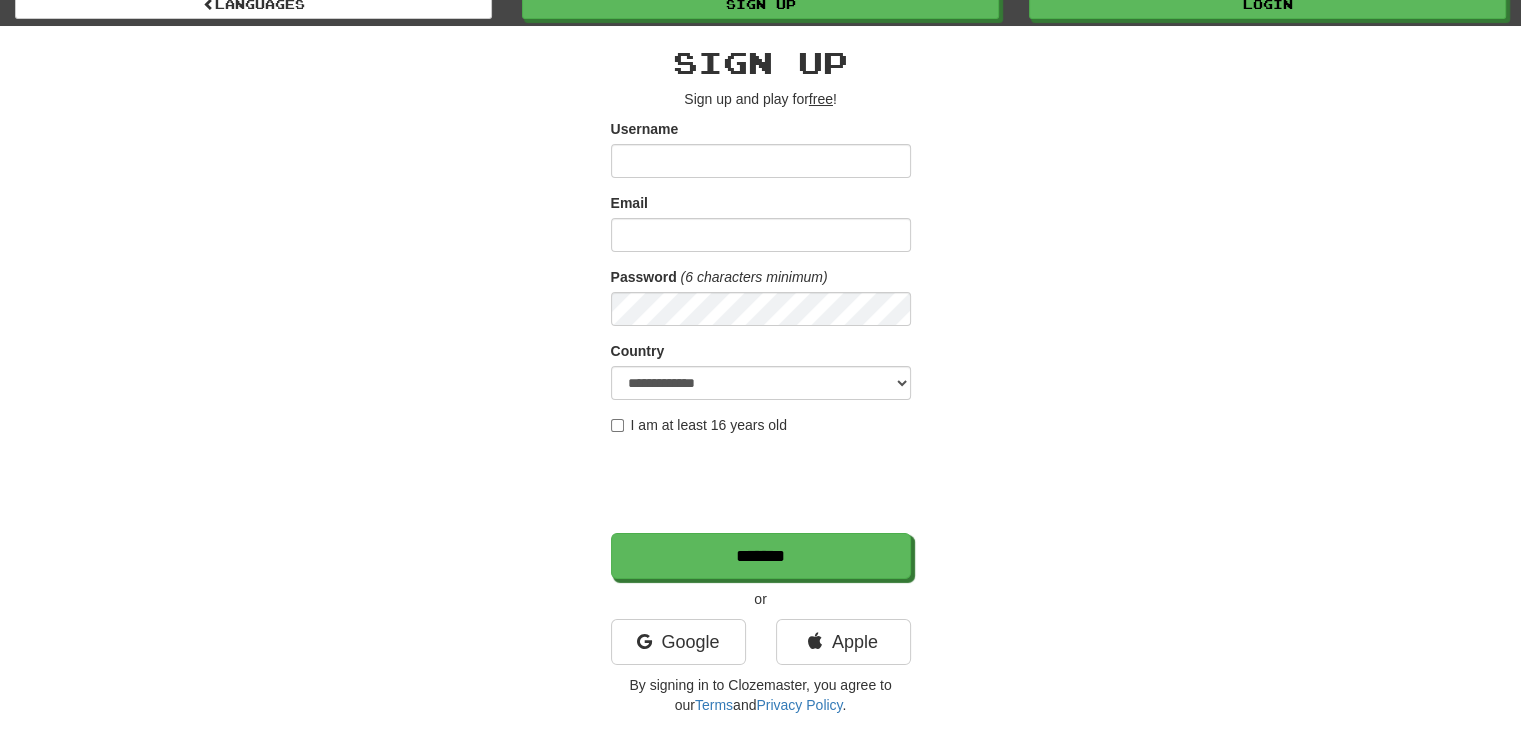 scroll, scrollTop: 300, scrollLeft: 0, axis: vertical 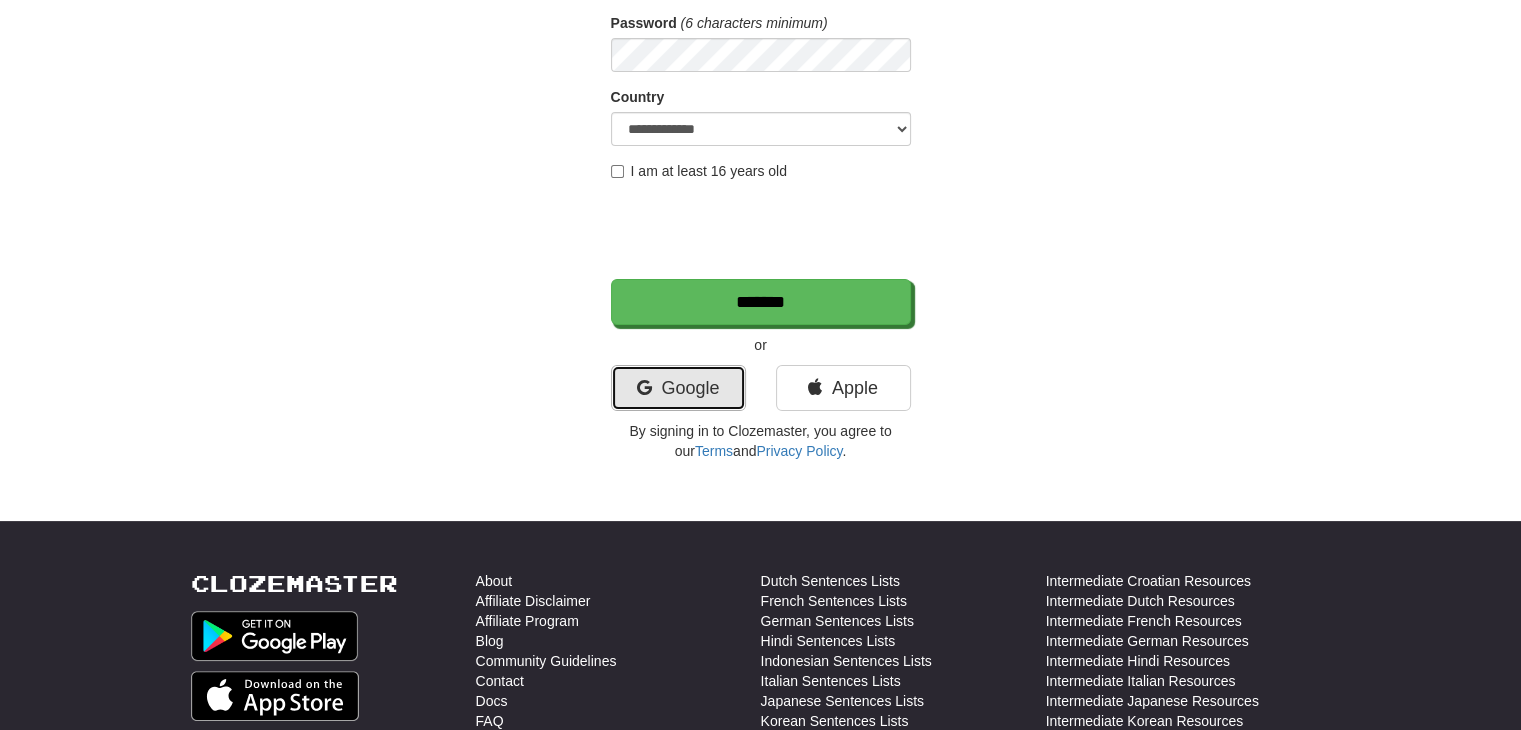 click on "Google" at bounding box center (678, 388) 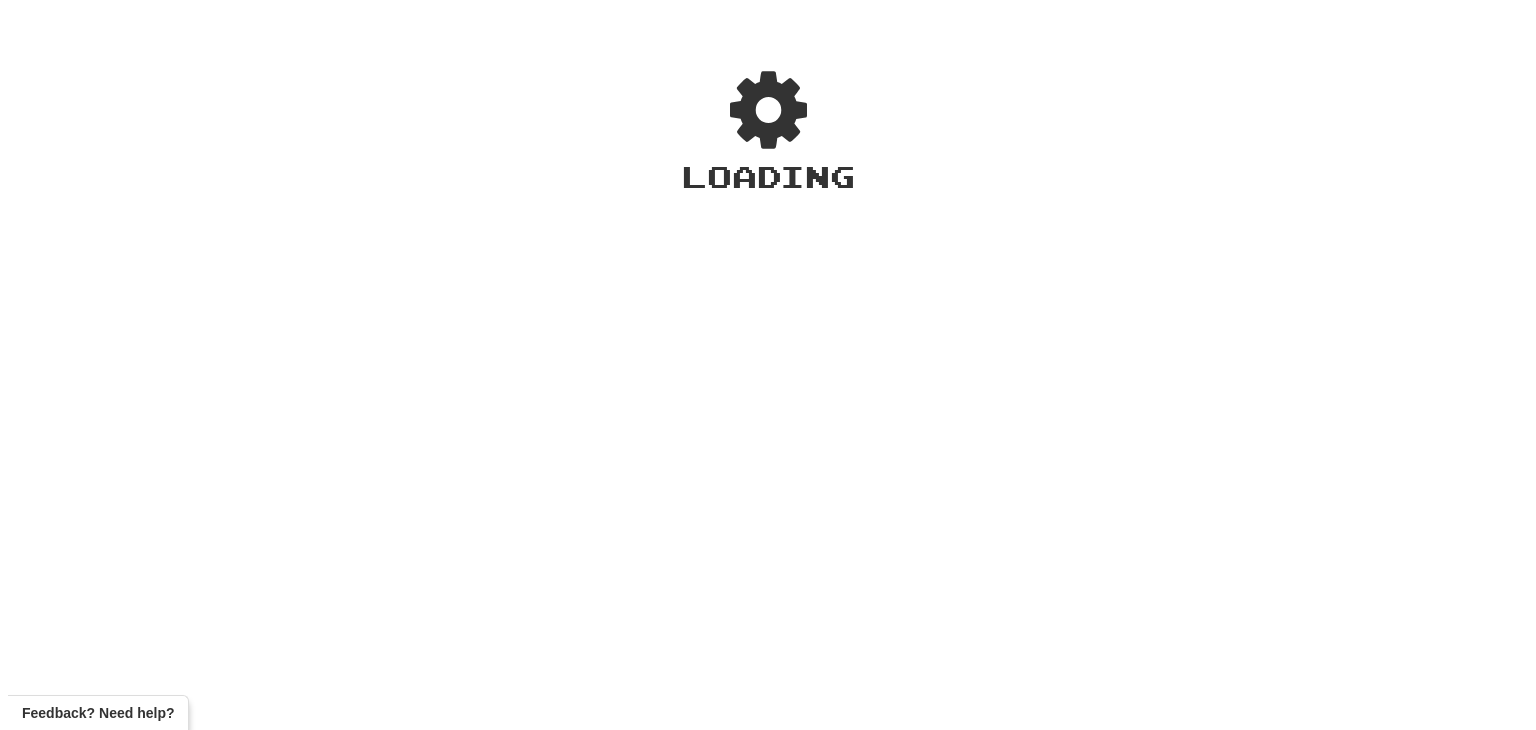 scroll, scrollTop: 0, scrollLeft: 0, axis: both 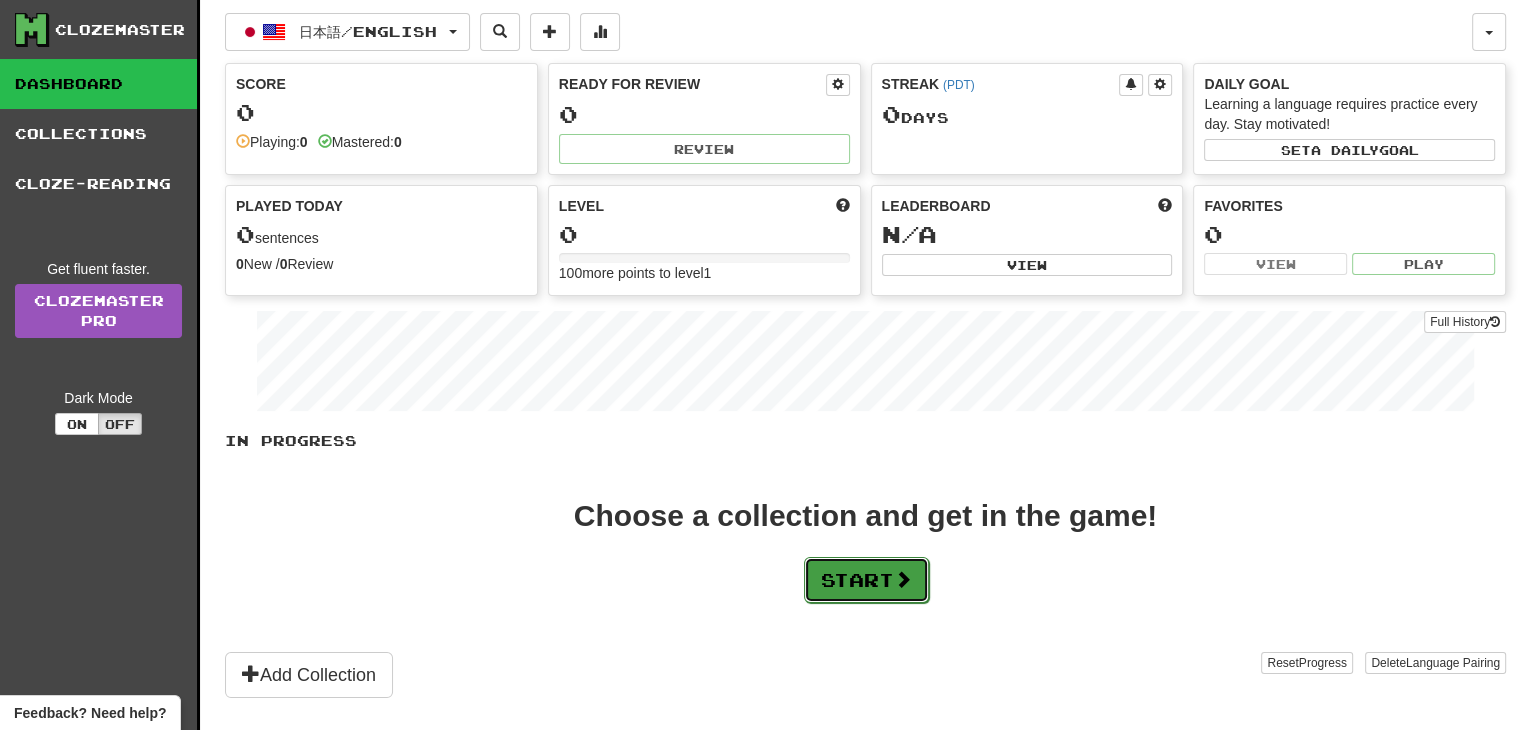 click on "Start" at bounding box center [866, 580] 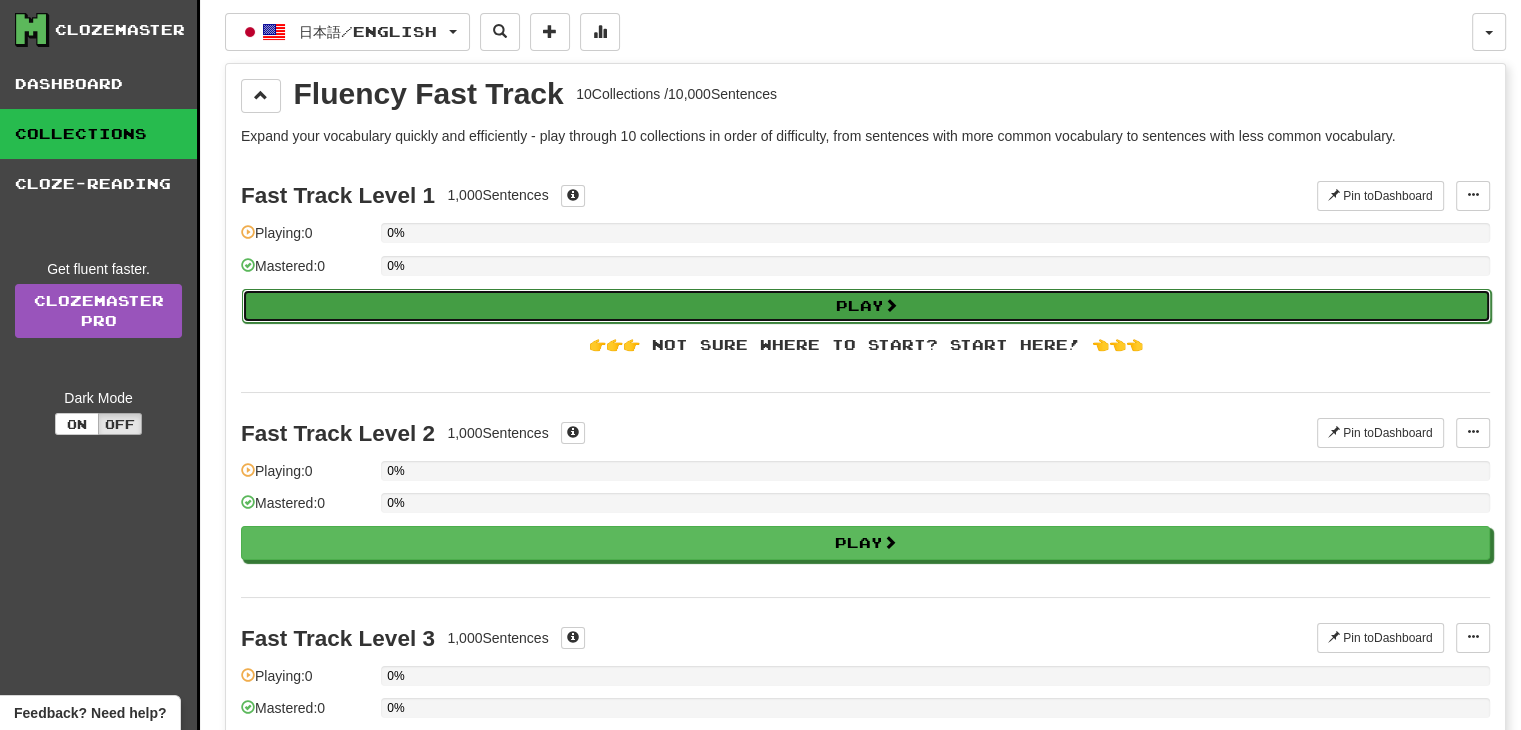 click on "Play" at bounding box center [866, 306] 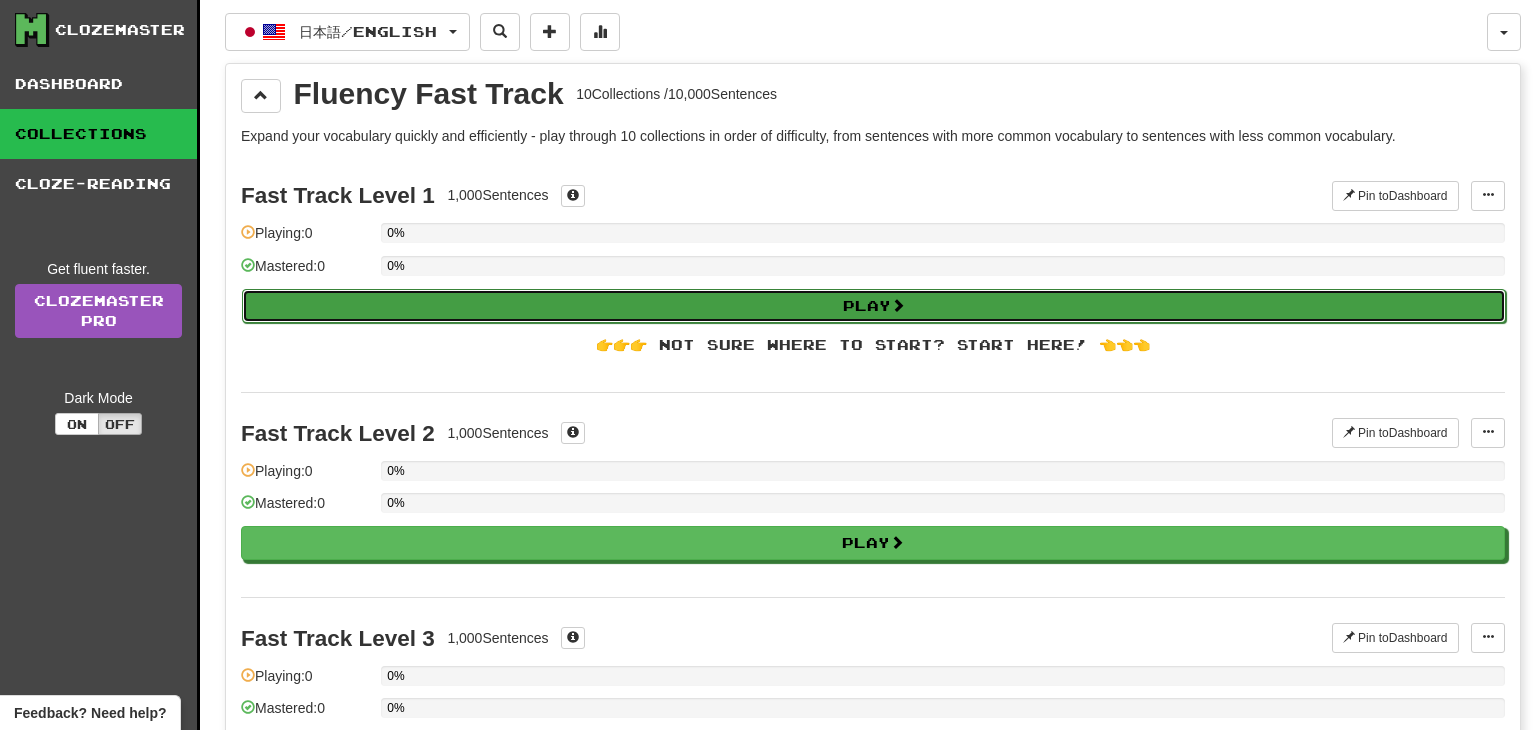 select on "**" 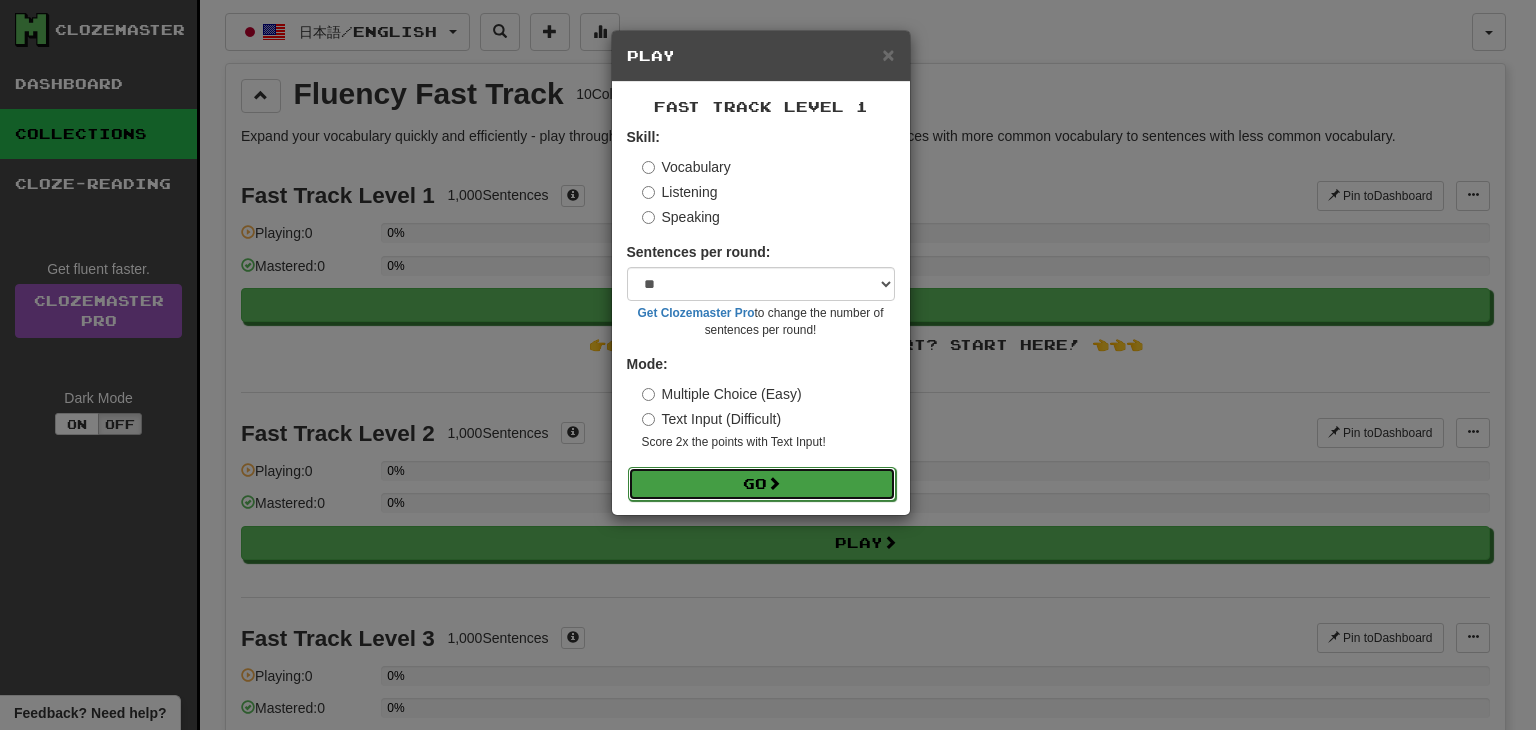click on "Go" at bounding box center (762, 484) 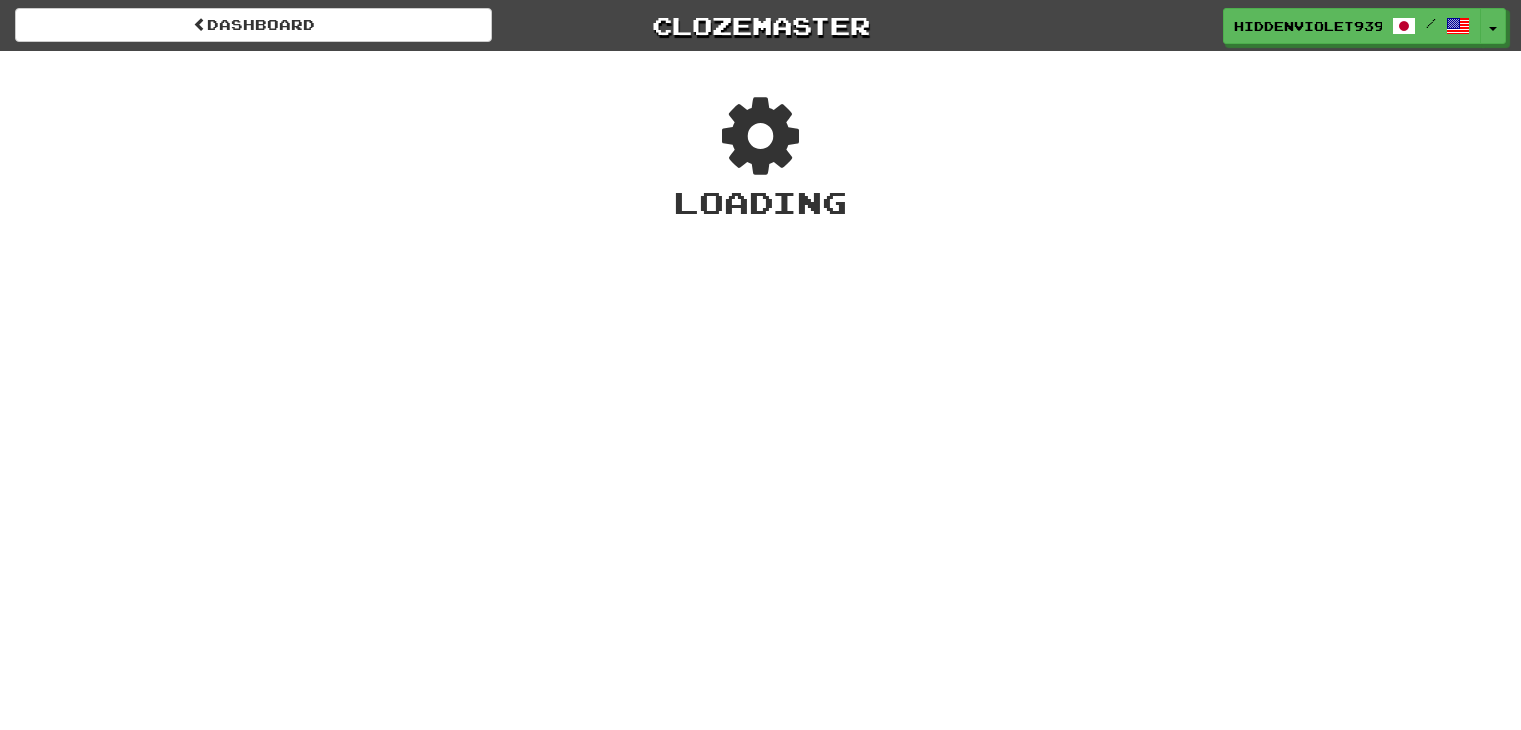 scroll, scrollTop: 0, scrollLeft: 0, axis: both 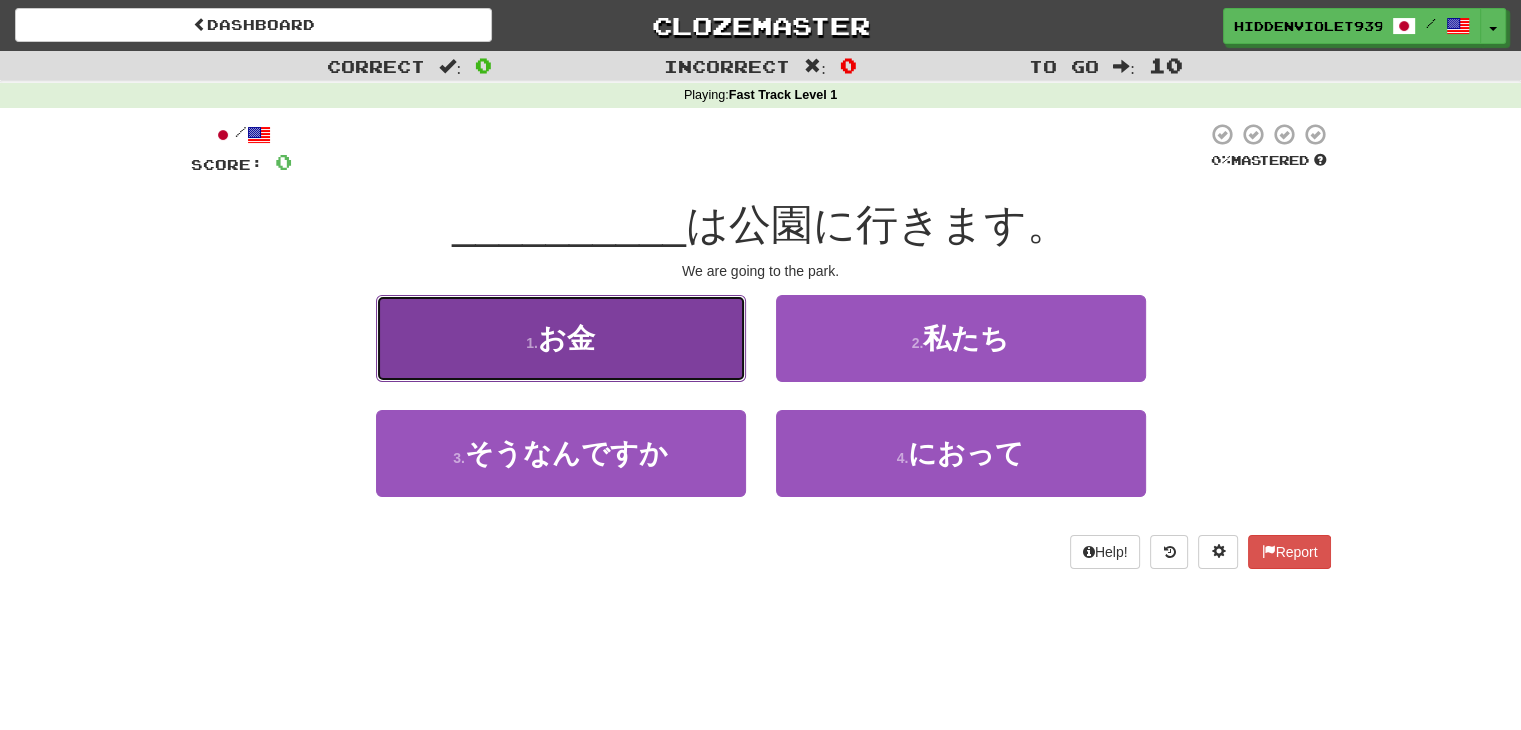 click on "1 .  お金" at bounding box center [561, 338] 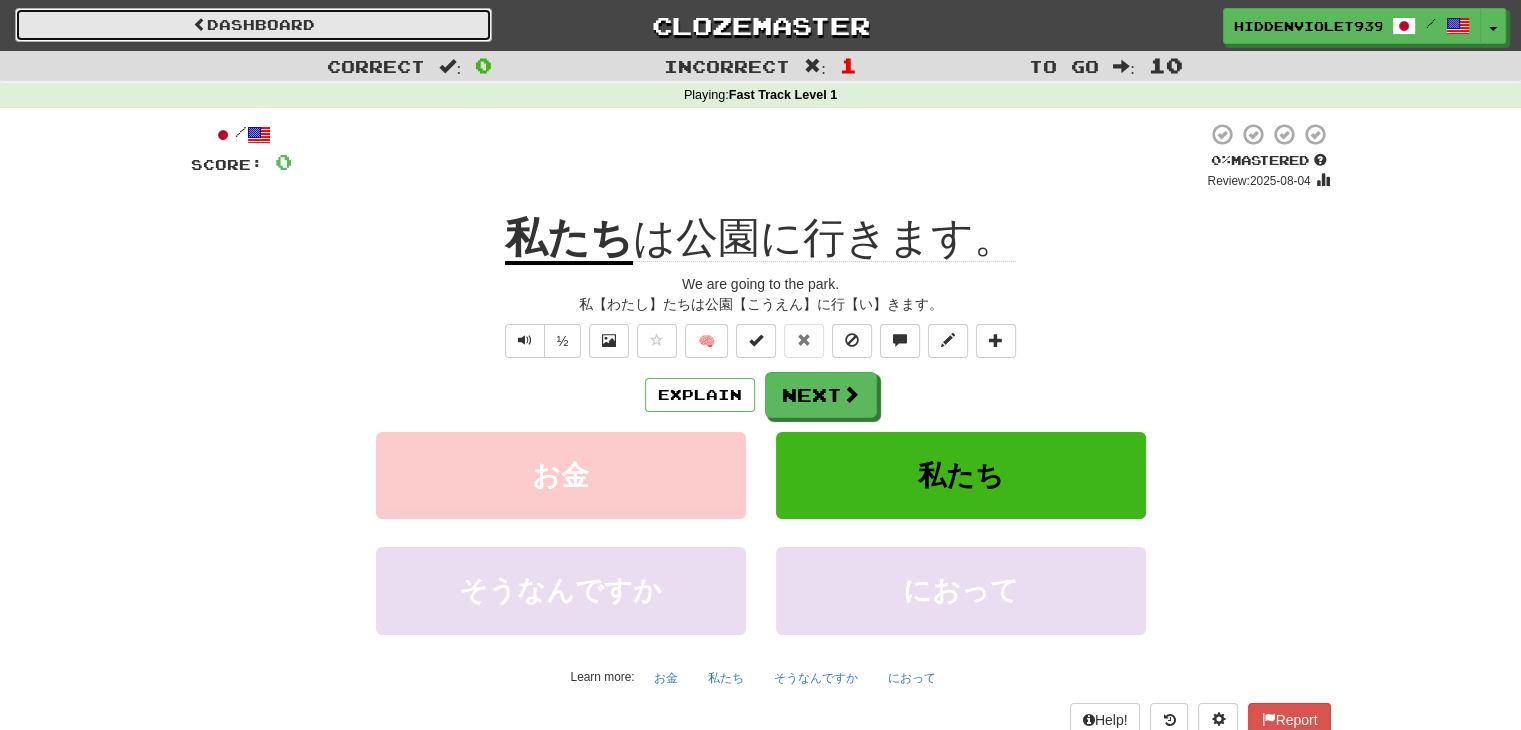 click on "Dashboard" at bounding box center [253, 25] 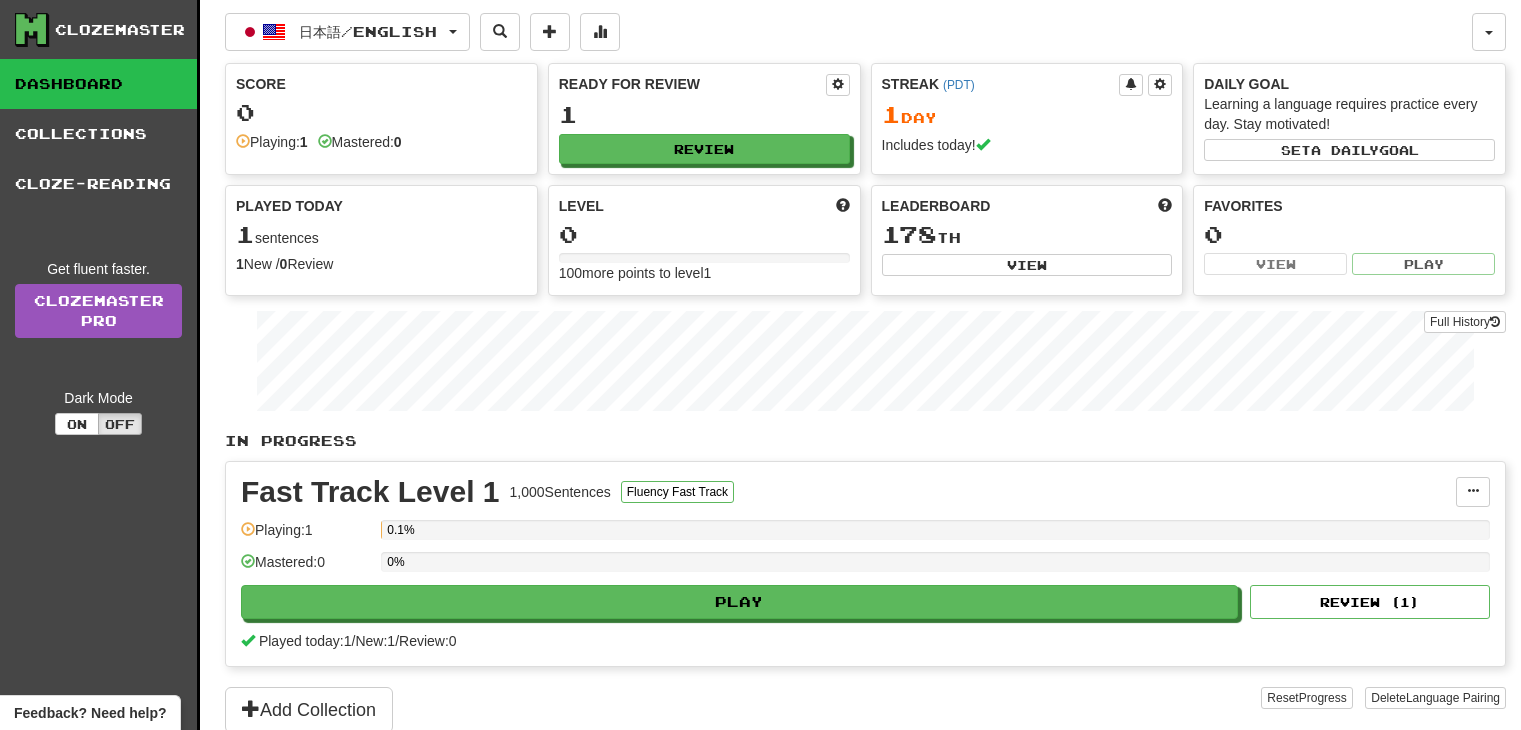 scroll, scrollTop: 0, scrollLeft: 0, axis: both 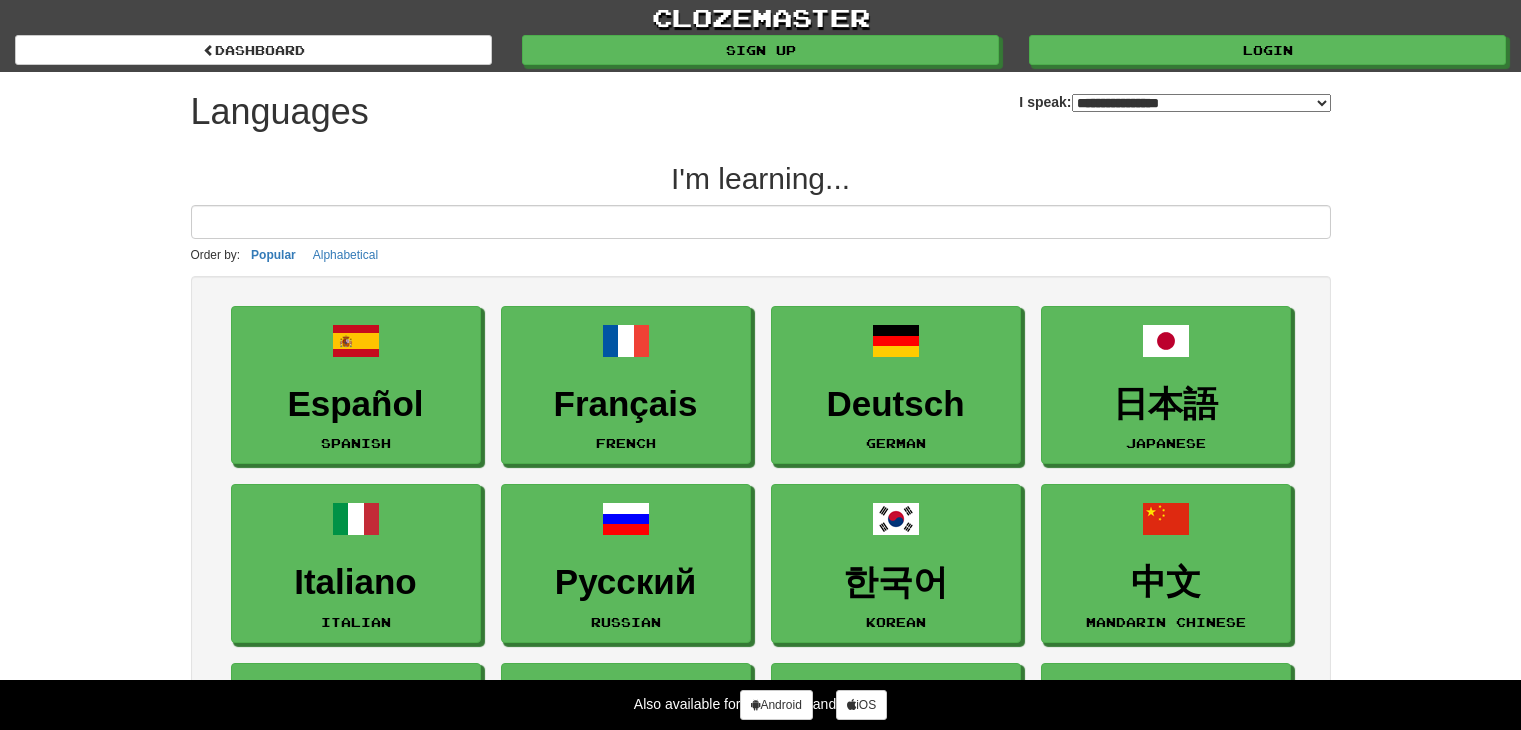 select on "*******" 